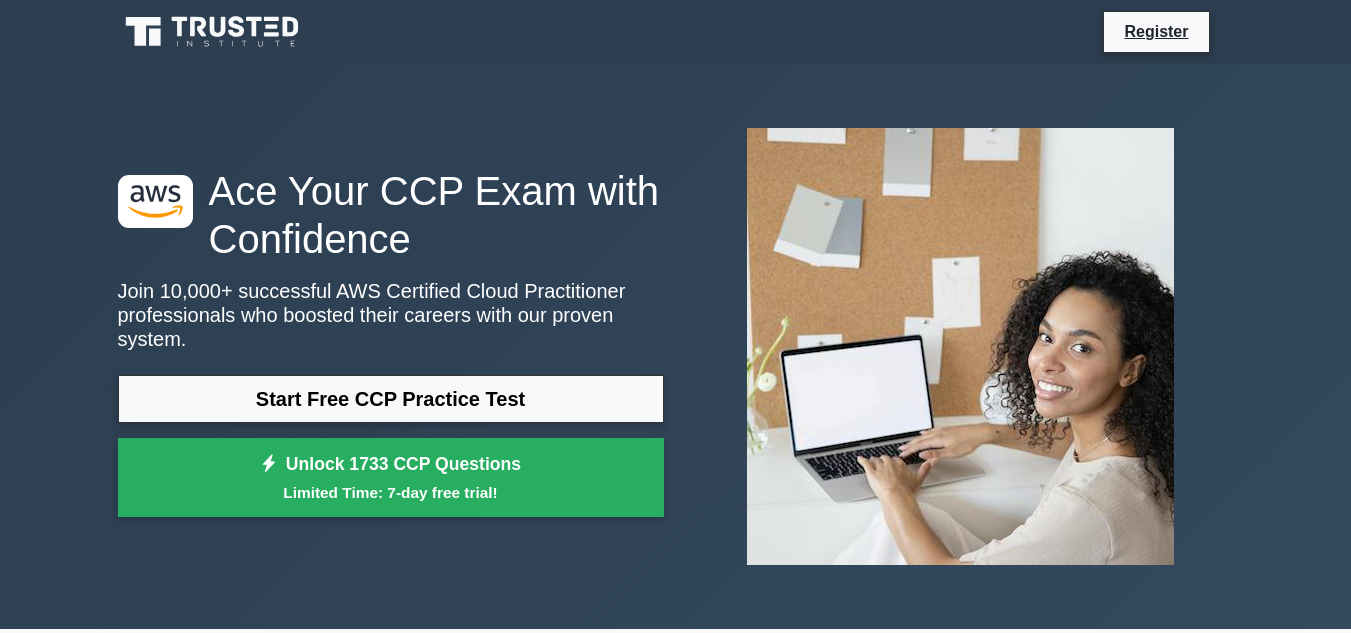 scroll, scrollTop: 0, scrollLeft: 0, axis: both 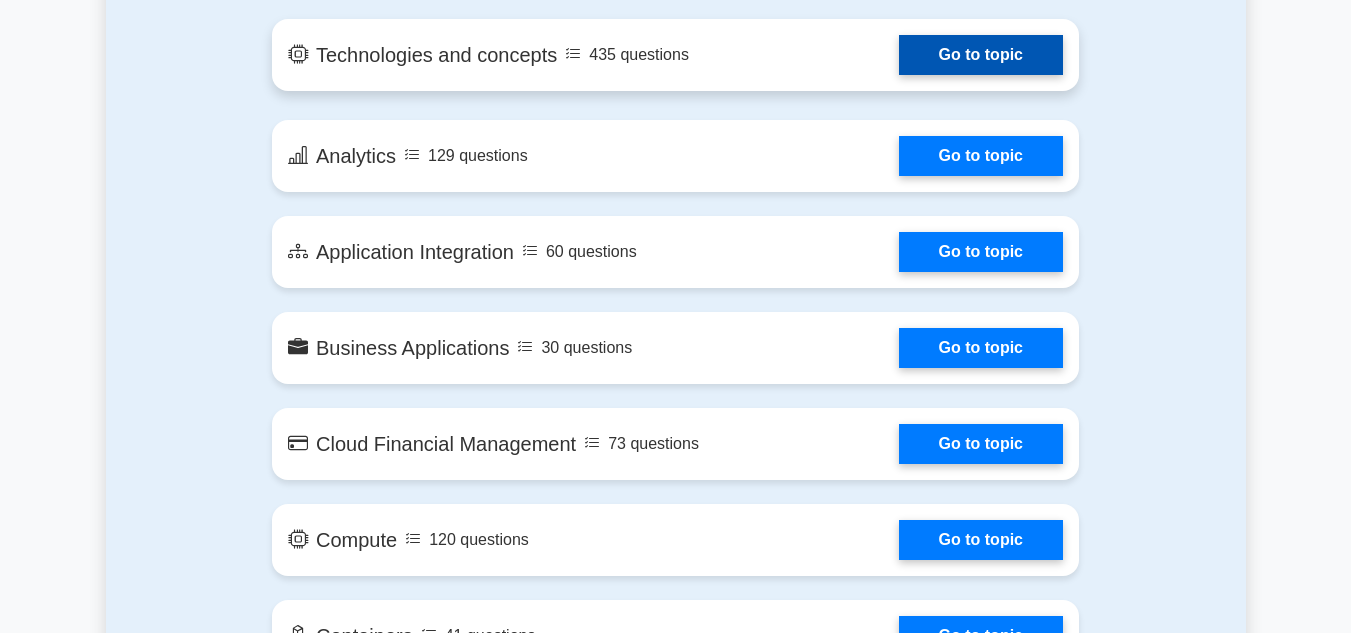 click on "Go to topic" at bounding box center [981, 55] 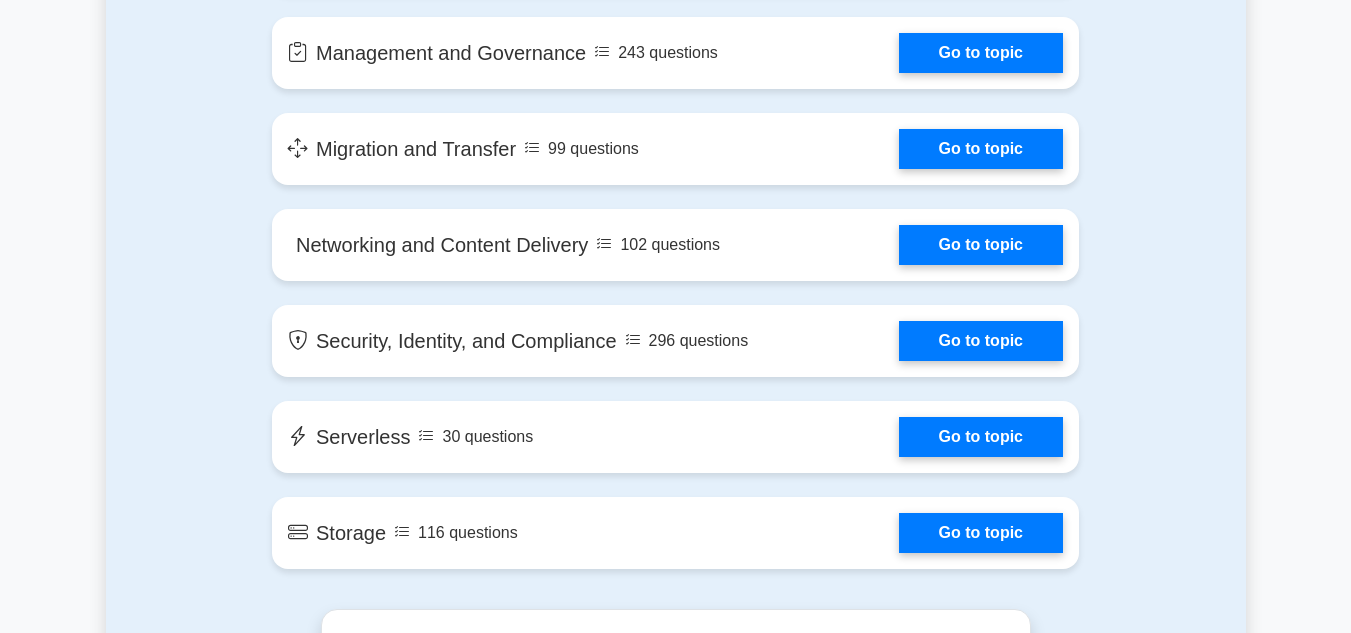 scroll, scrollTop: 2555, scrollLeft: 0, axis: vertical 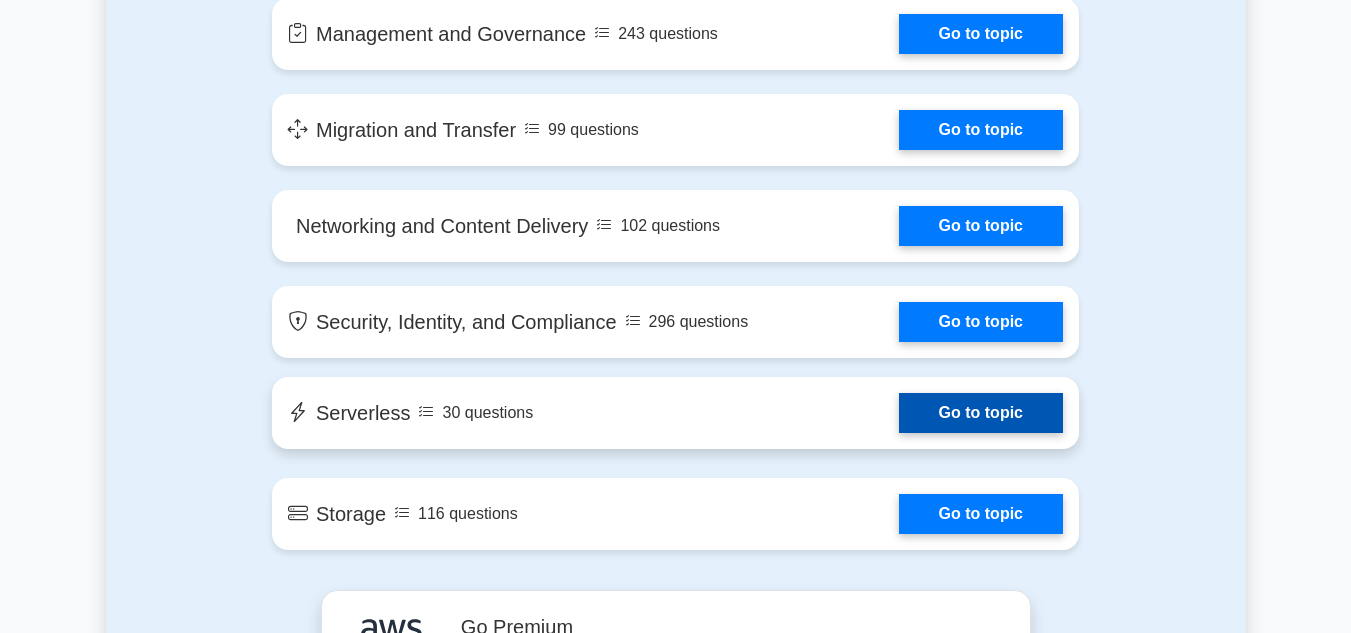 click on "Go to topic" at bounding box center [981, 413] 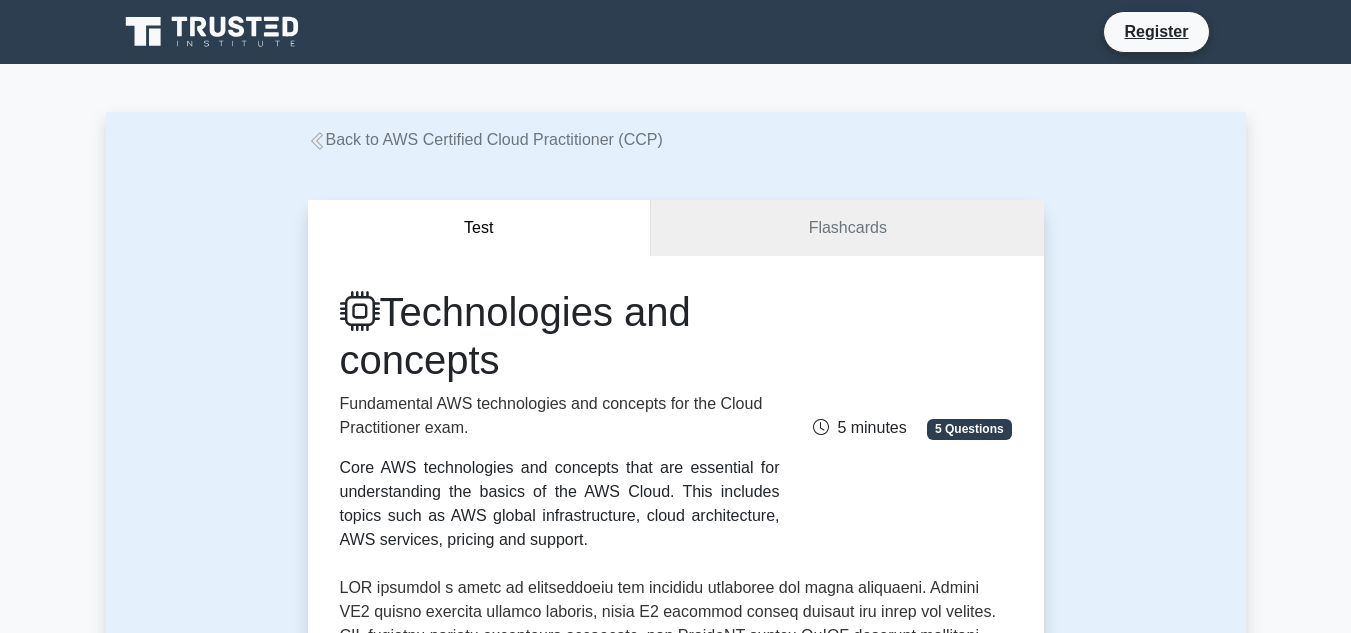 scroll, scrollTop: 0, scrollLeft: 0, axis: both 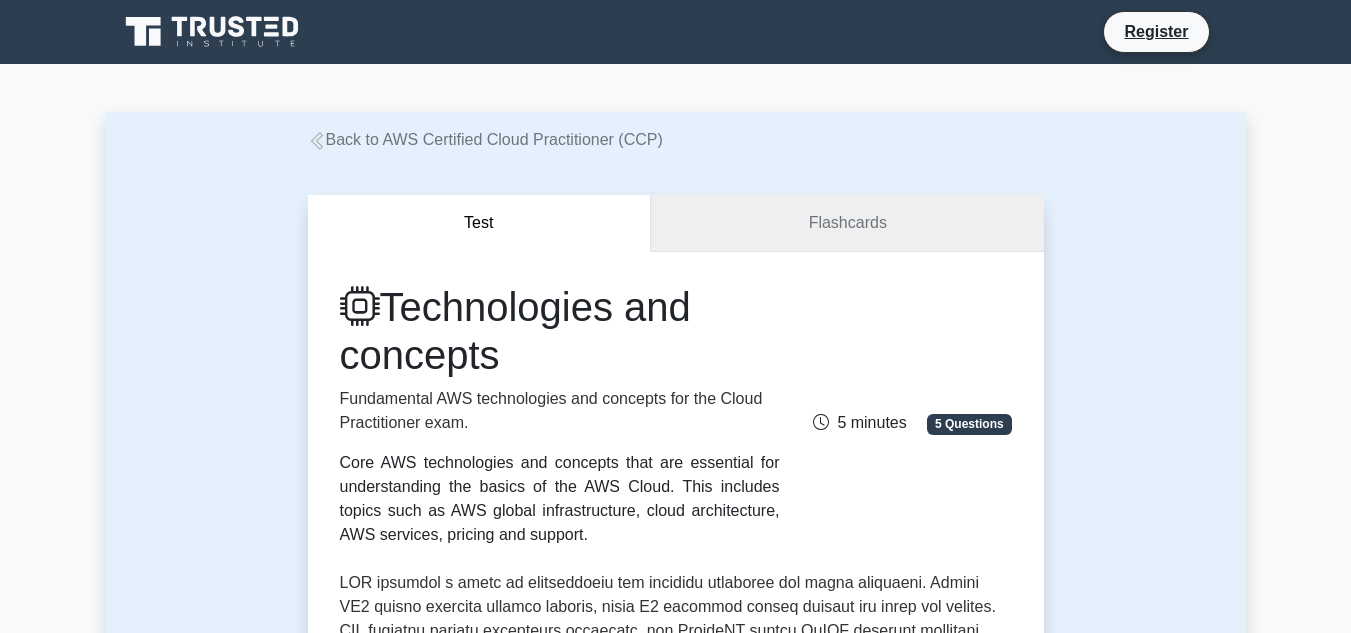 click on "Flashcards" at bounding box center [847, 223] 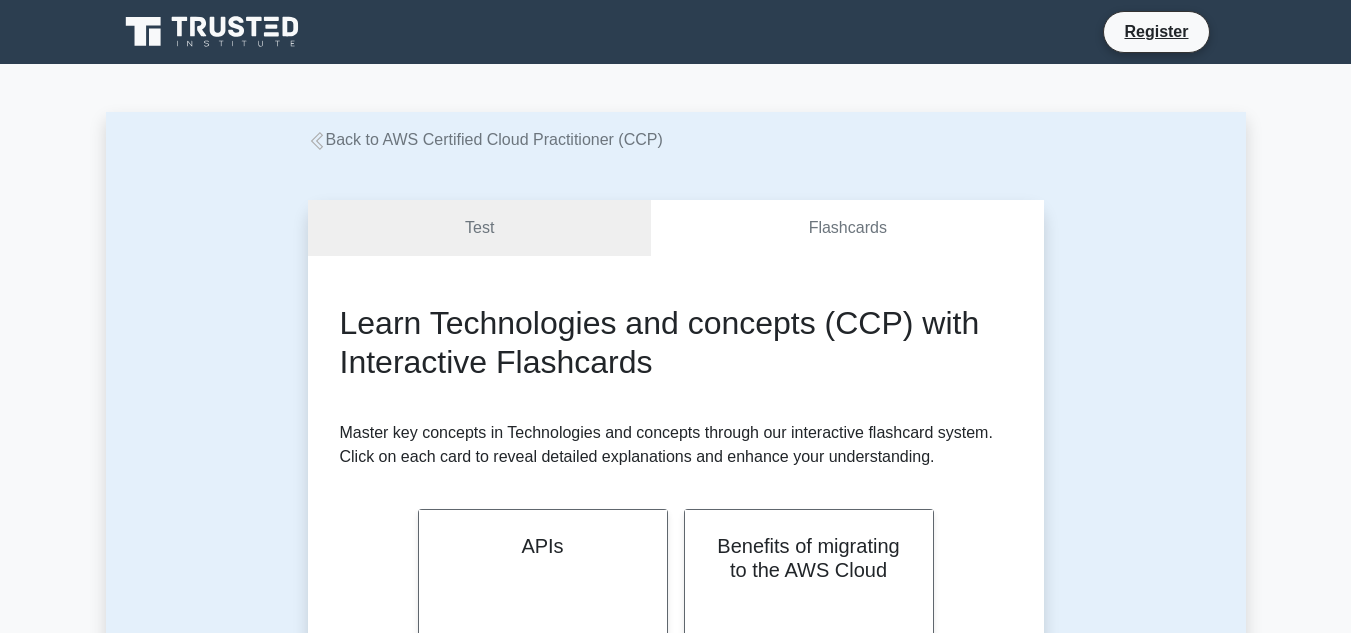scroll, scrollTop: 0, scrollLeft: 0, axis: both 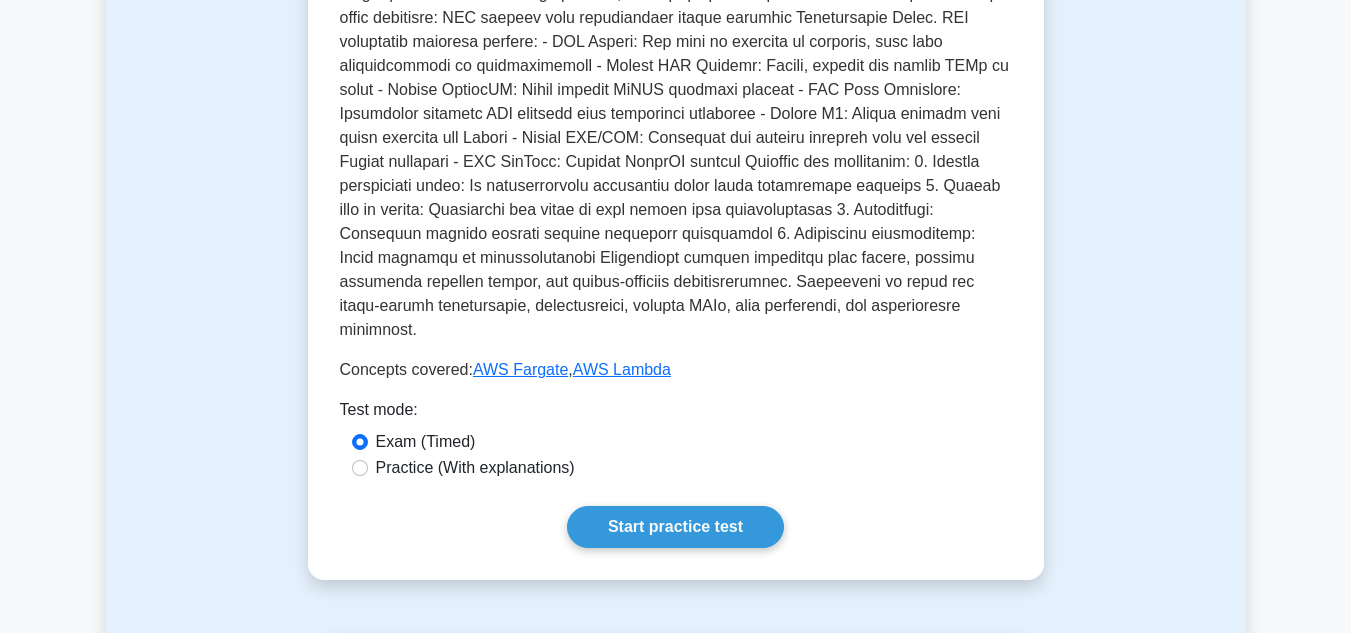 click on "Practice (With explanations)" at bounding box center (475, 468) 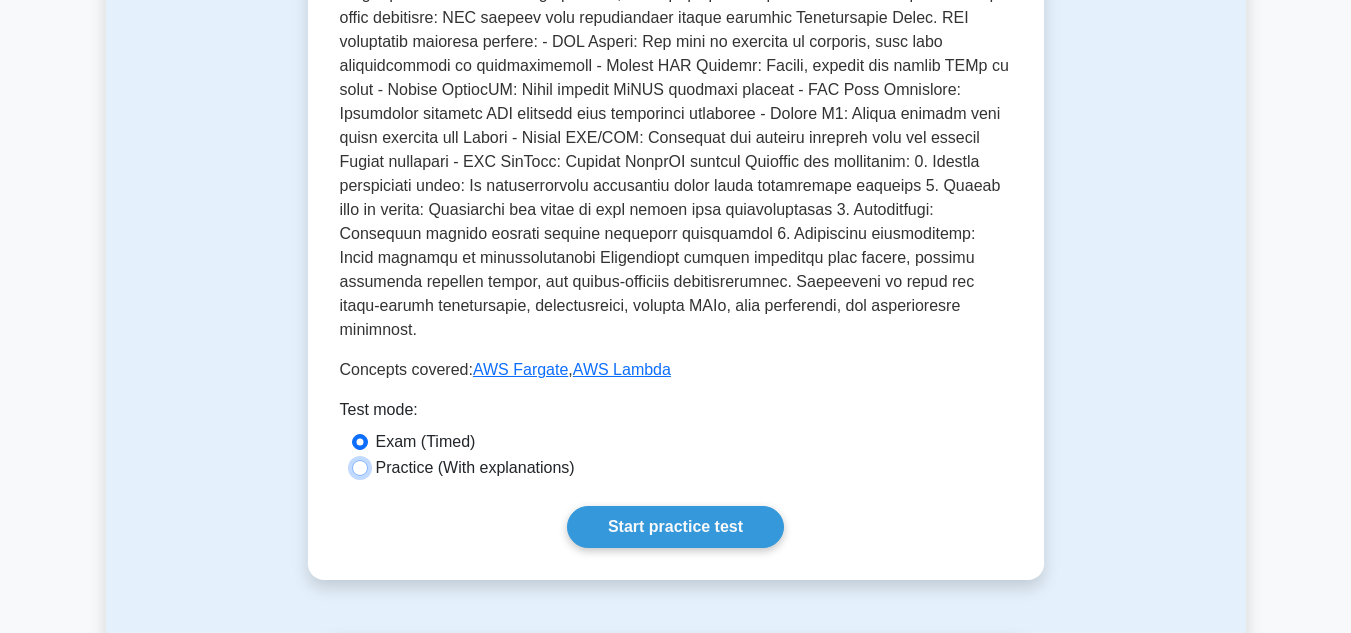 click on "Practice (With explanations)" at bounding box center (360, 468) 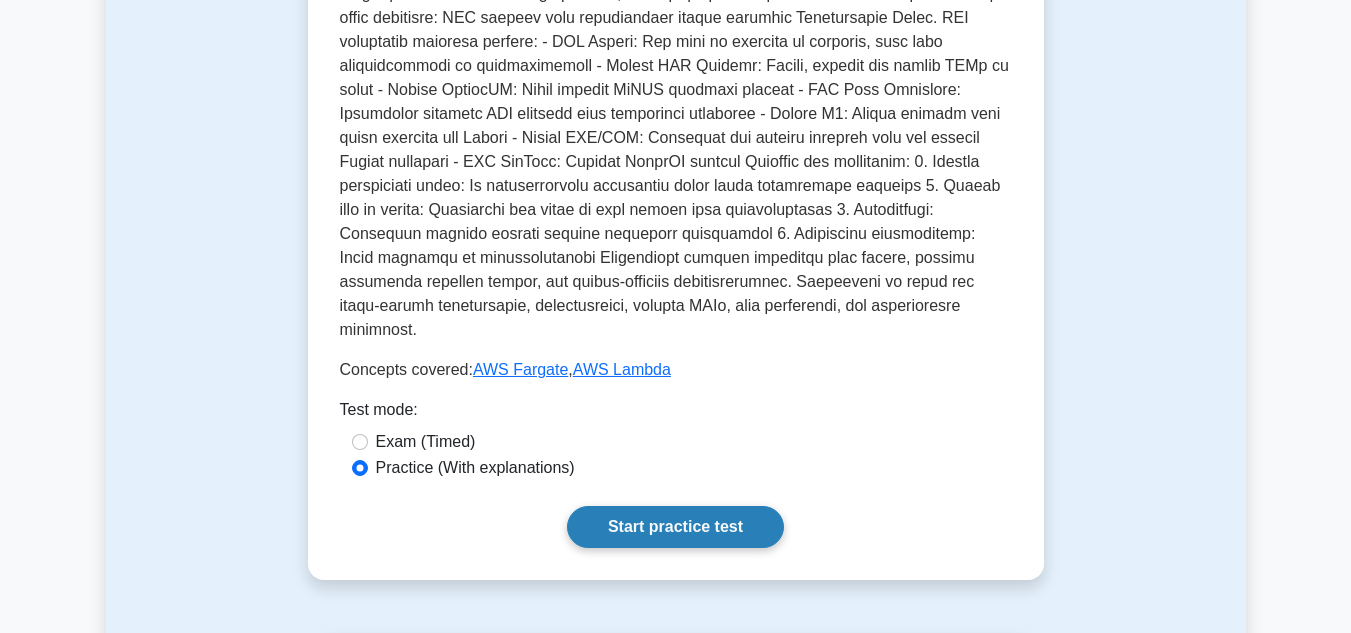 click on "Start practice test" at bounding box center (675, 527) 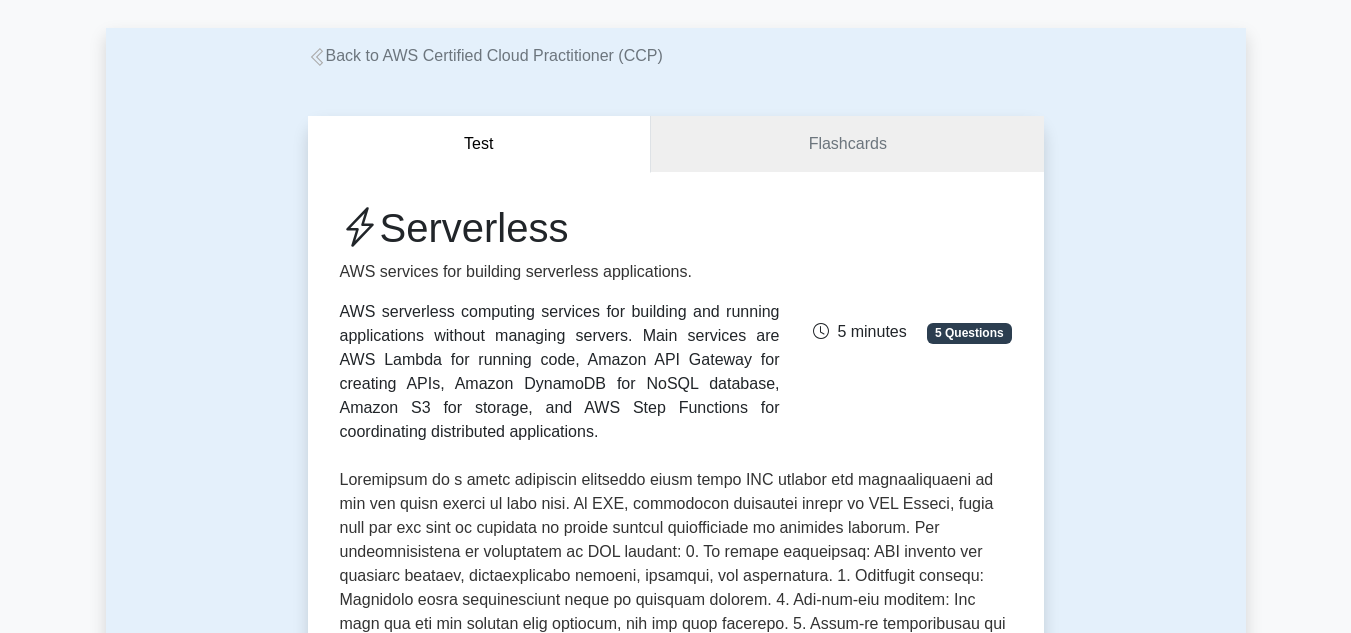 scroll, scrollTop: 0, scrollLeft: 0, axis: both 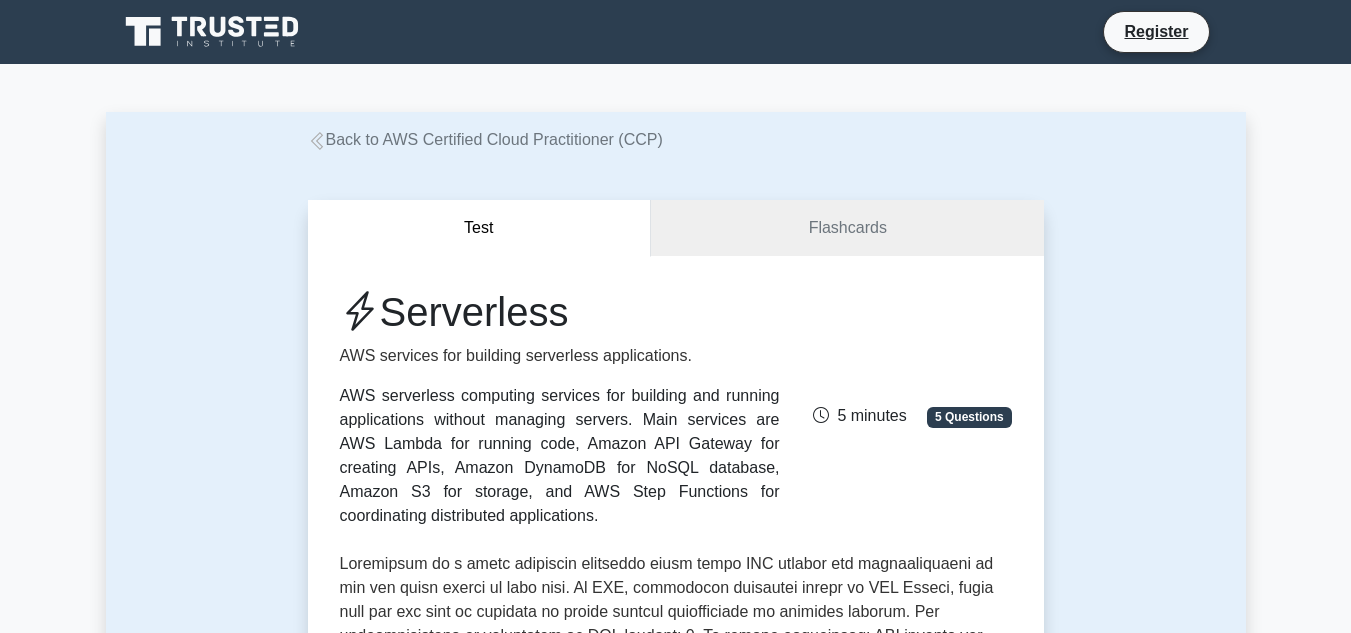 click on "Back to AWS Certified Cloud Practitioner (CCP)" at bounding box center (485, 139) 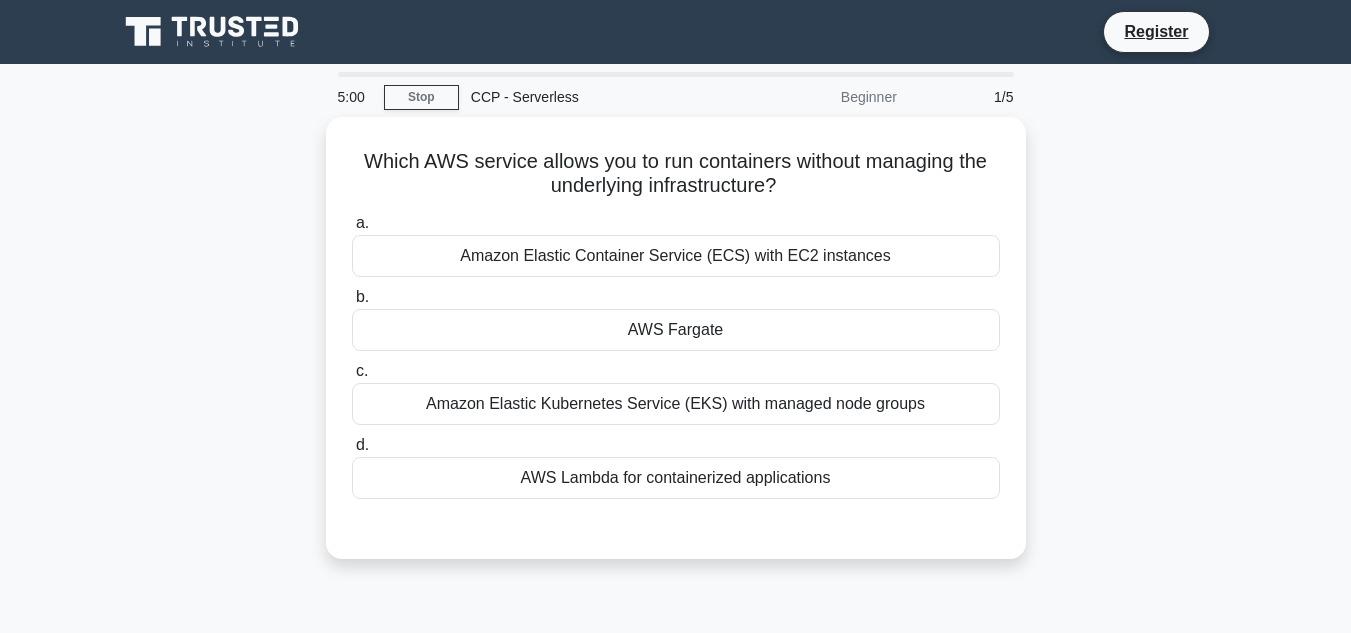 scroll, scrollTop: 0, scrollLeft: 0, axis: both 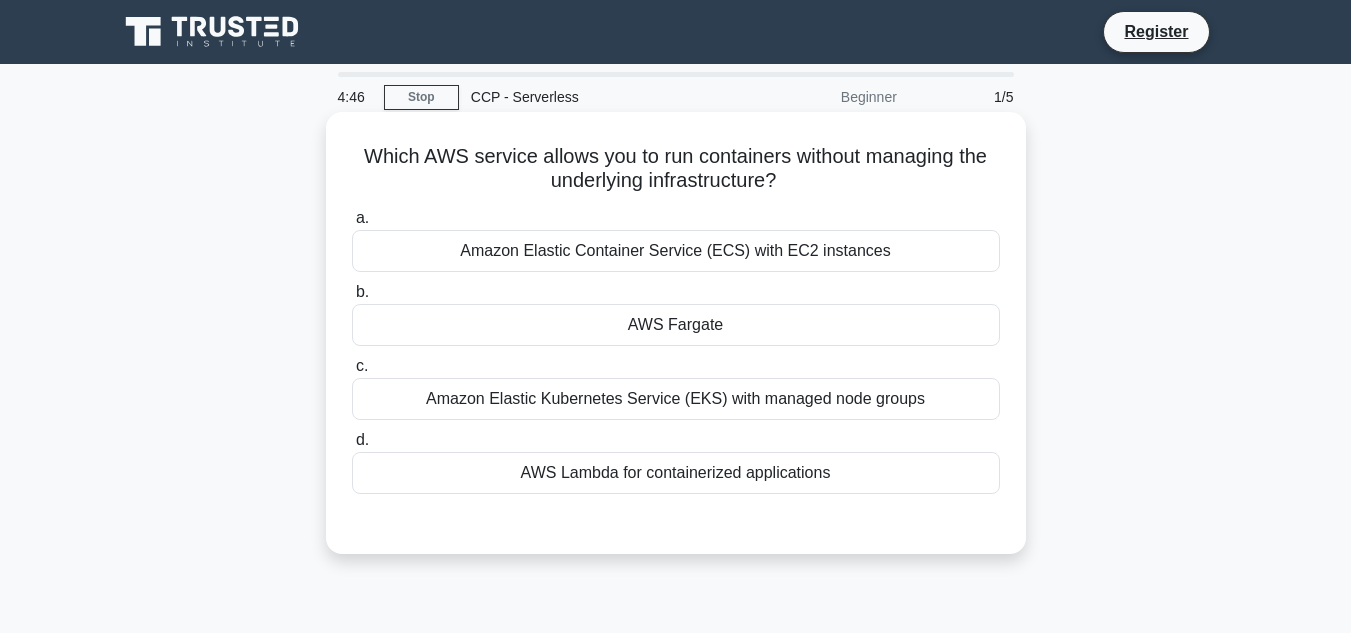 click on "Amazon Elastic Container Service (ECS) with EC2 instances" at bounding box center (676, 251) 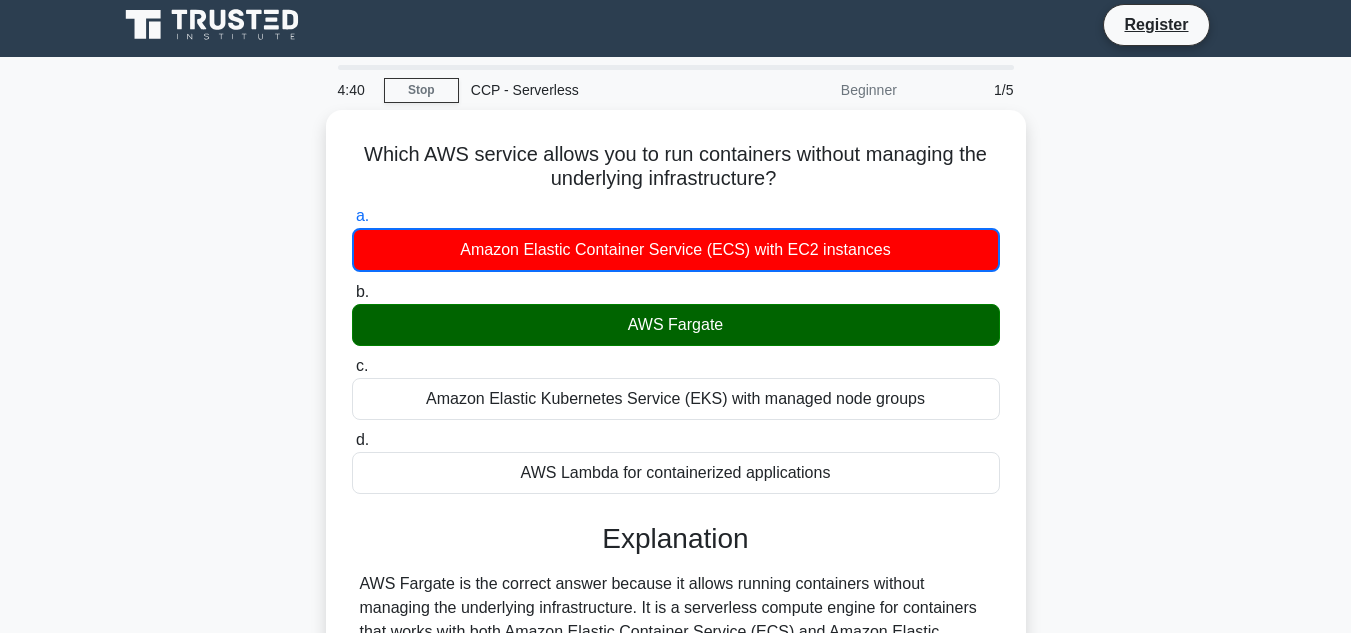 scroll, scrollTop: 0, scrollLeft: 0, axis: both 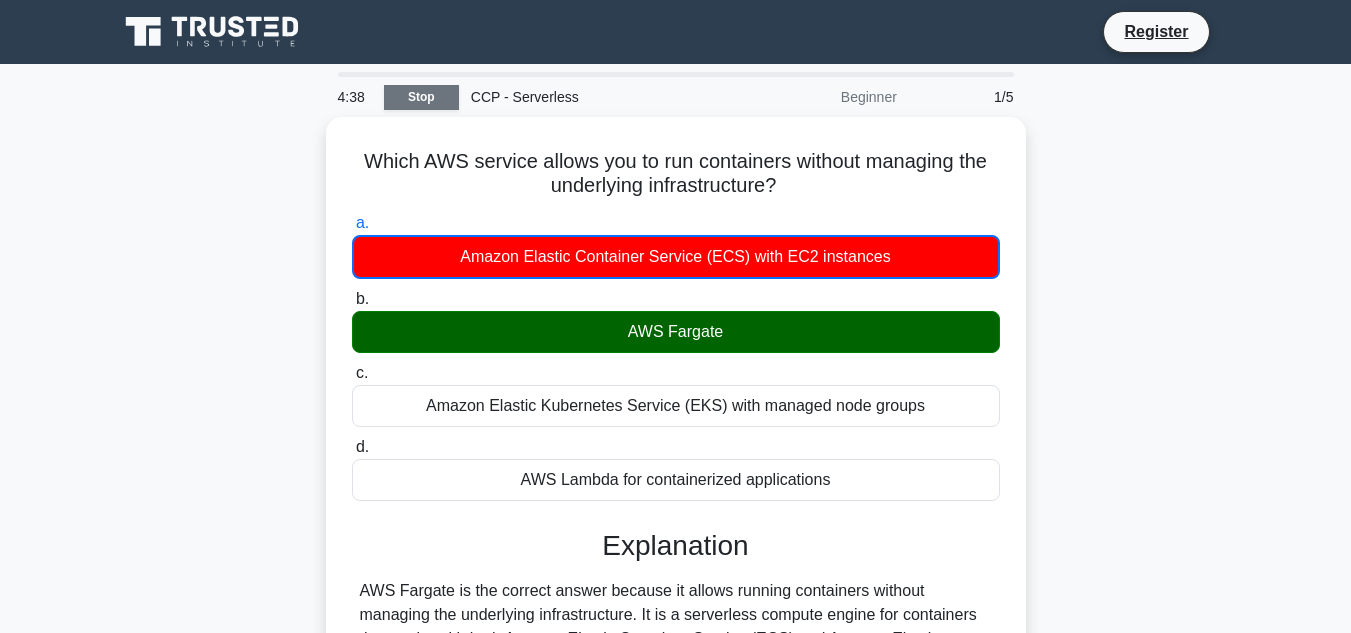 click on "Stop" at bounding box center [421, 97] 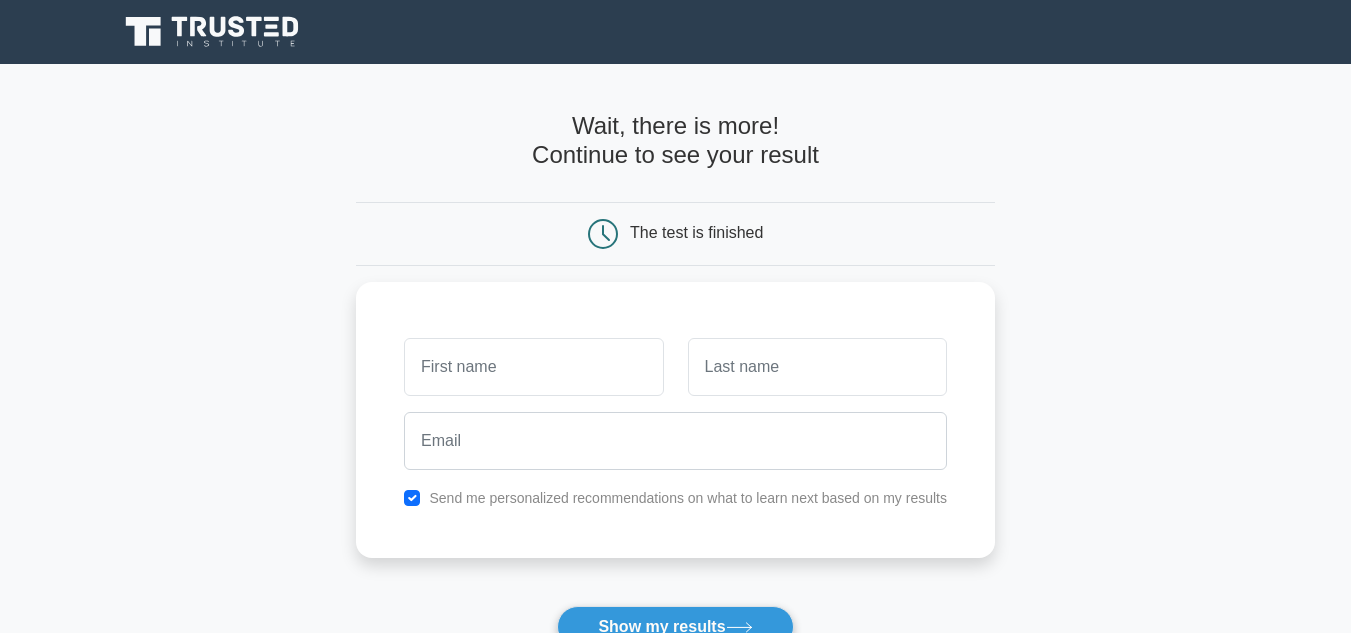 scroll, scrollTop: 0, scrollLeft: 0, axis: both 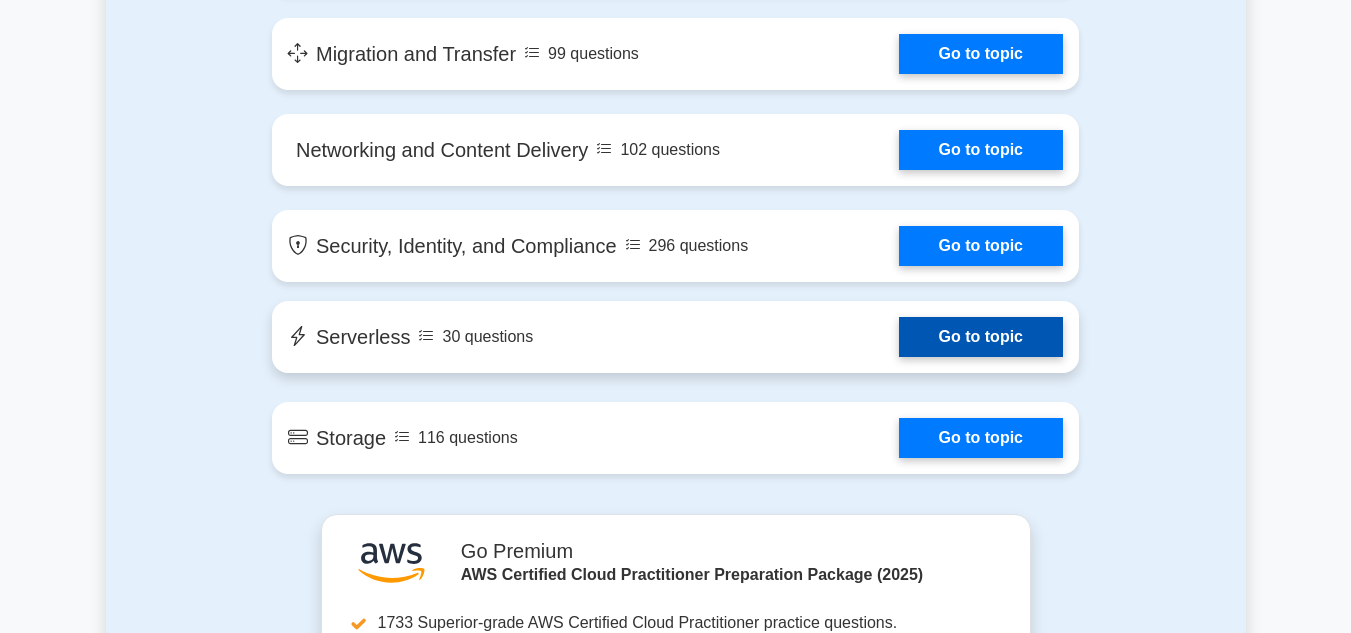 click on "Go to topic" at bounding box center (981, 337) 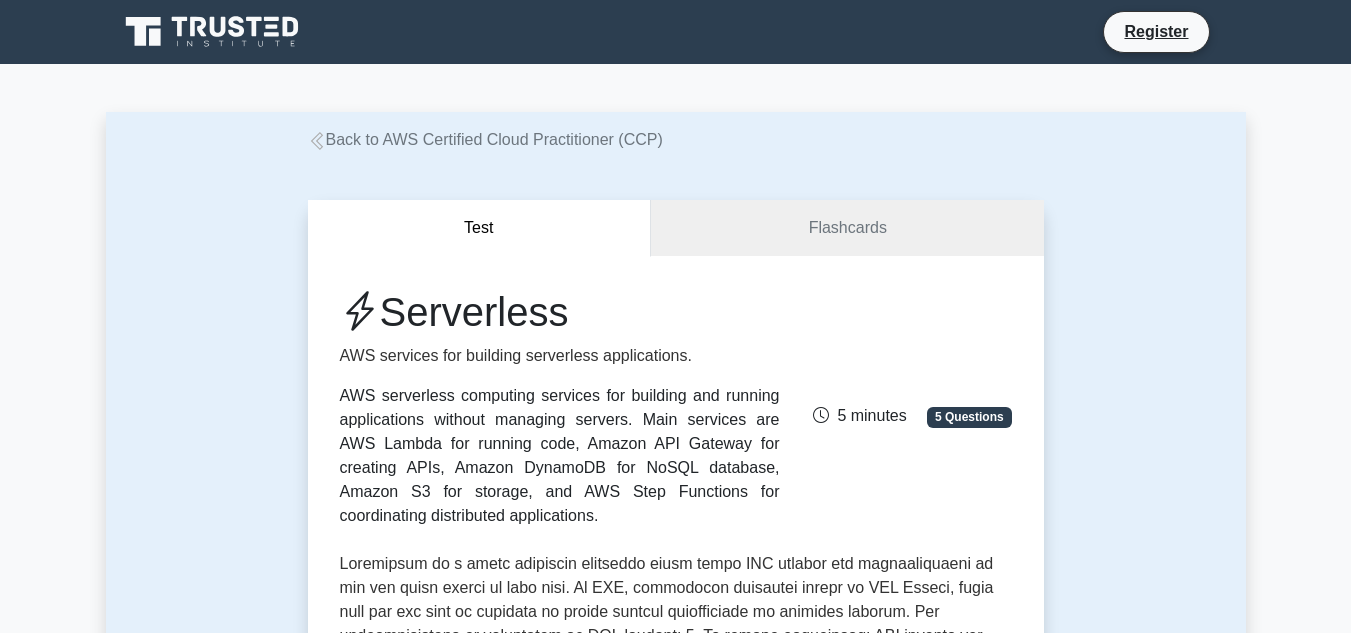 scroll, scrollTop: 0, scrollLeft: 0, axis: both 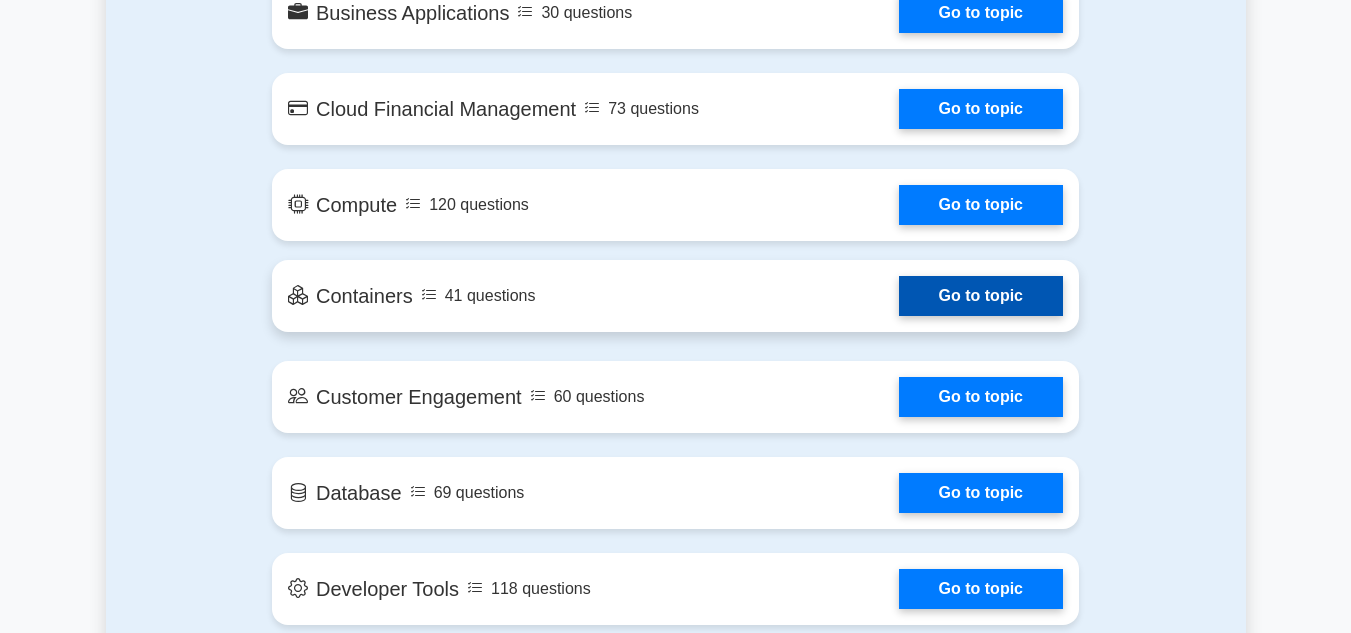 click on "Go to topic" at bounding box center (981, 296) 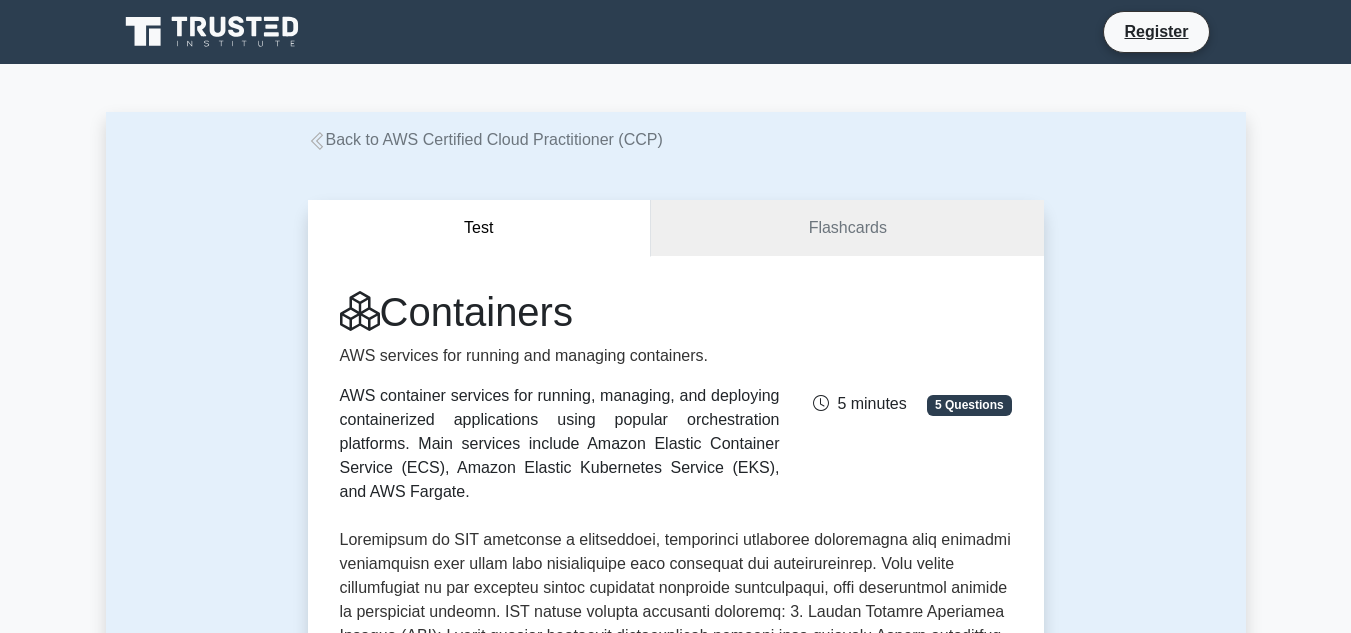 scroll, scrollTop: 0, scrollLeft: 0, axis: both 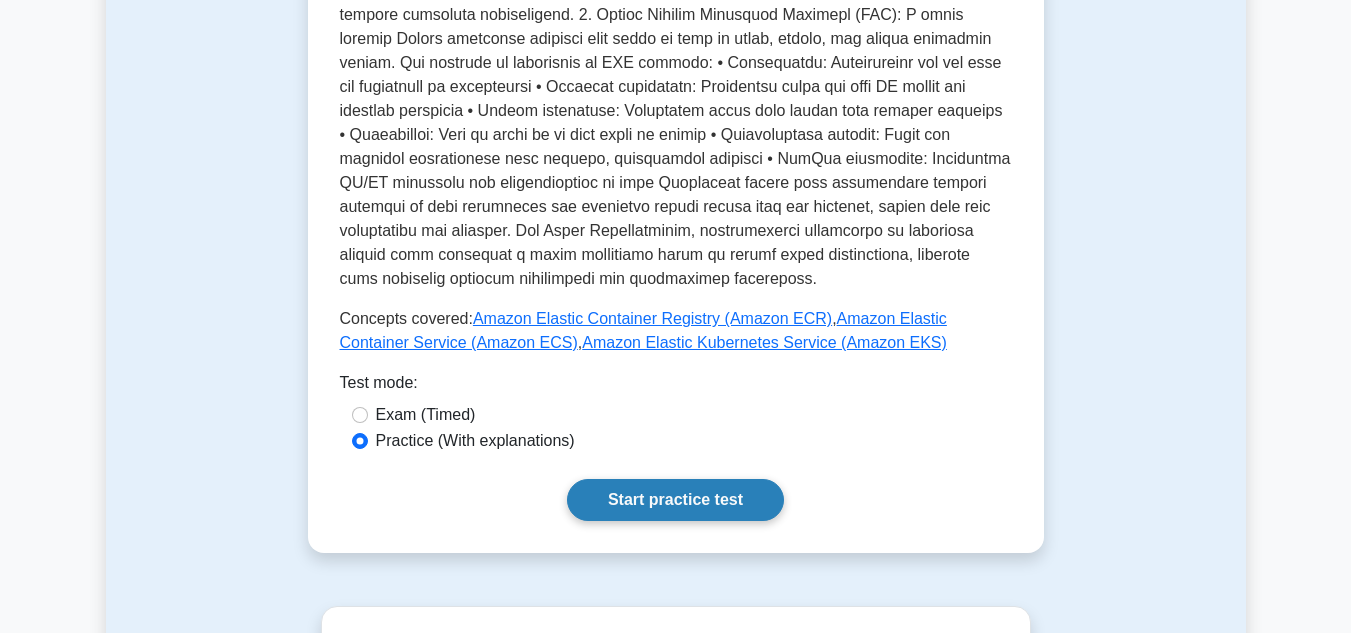 click on "Start practice test" at bounding box center (675, 500) 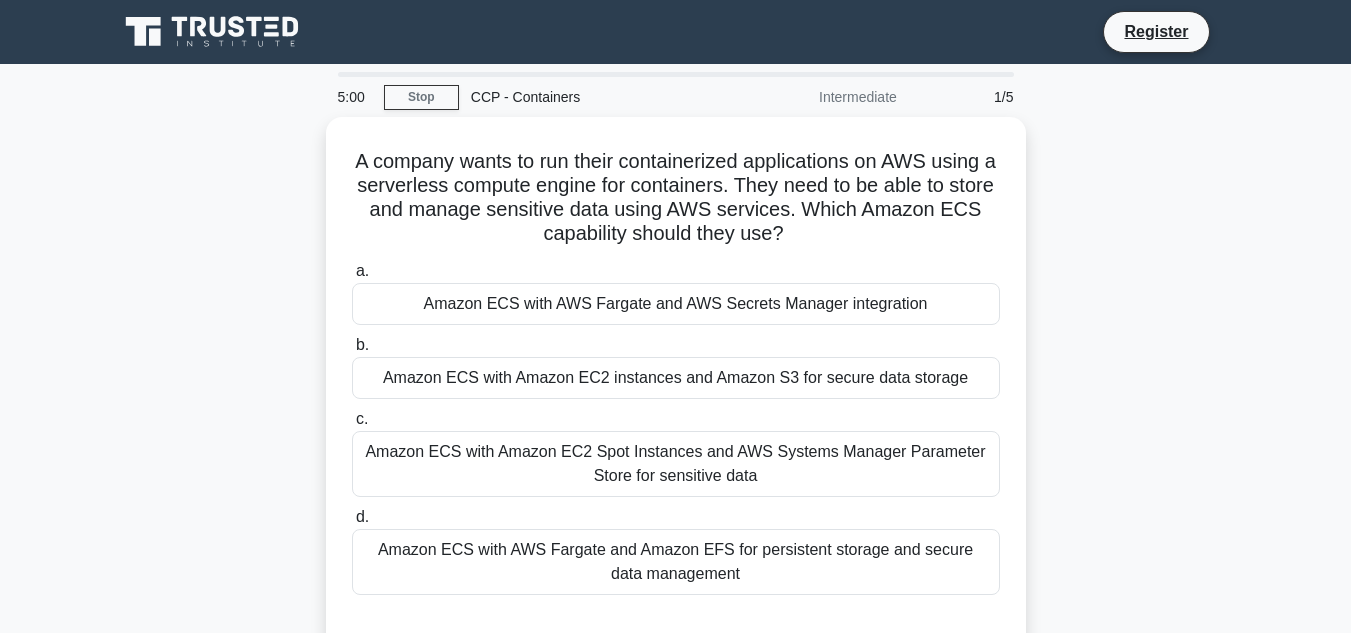 scroll, scrollTop: 0, scrollLeft: 0, axis: both 